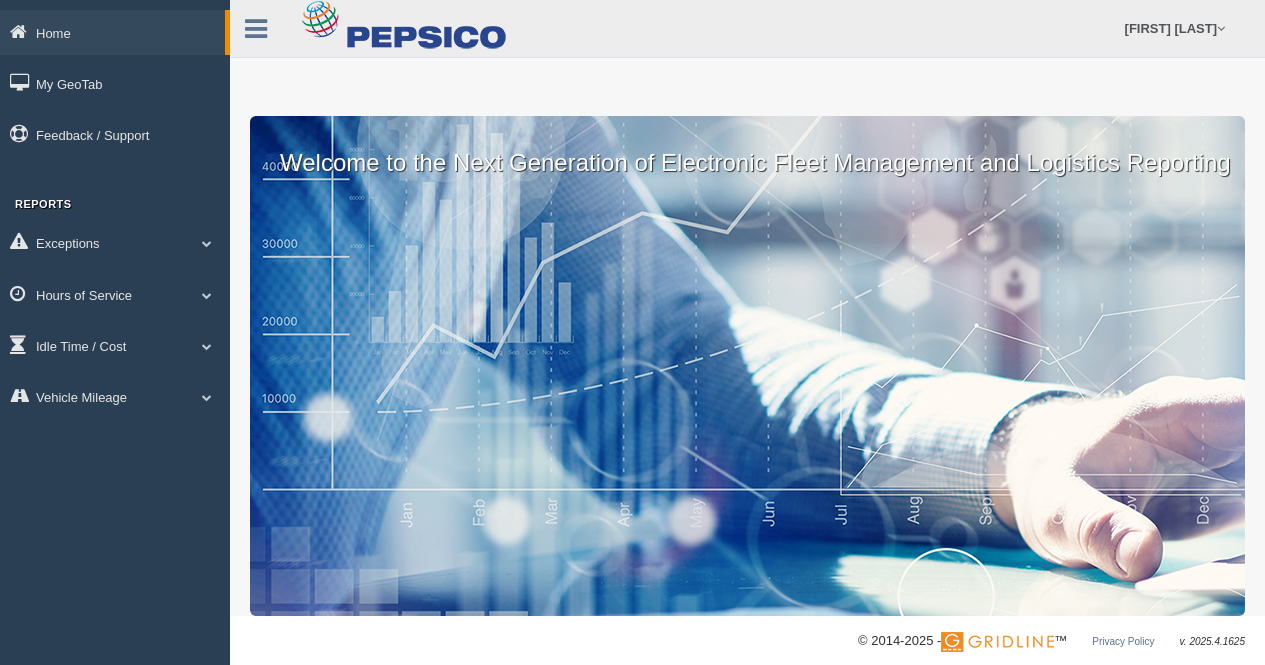 scroll, scrollTop: 0, scrollLeft: 0, axis: both 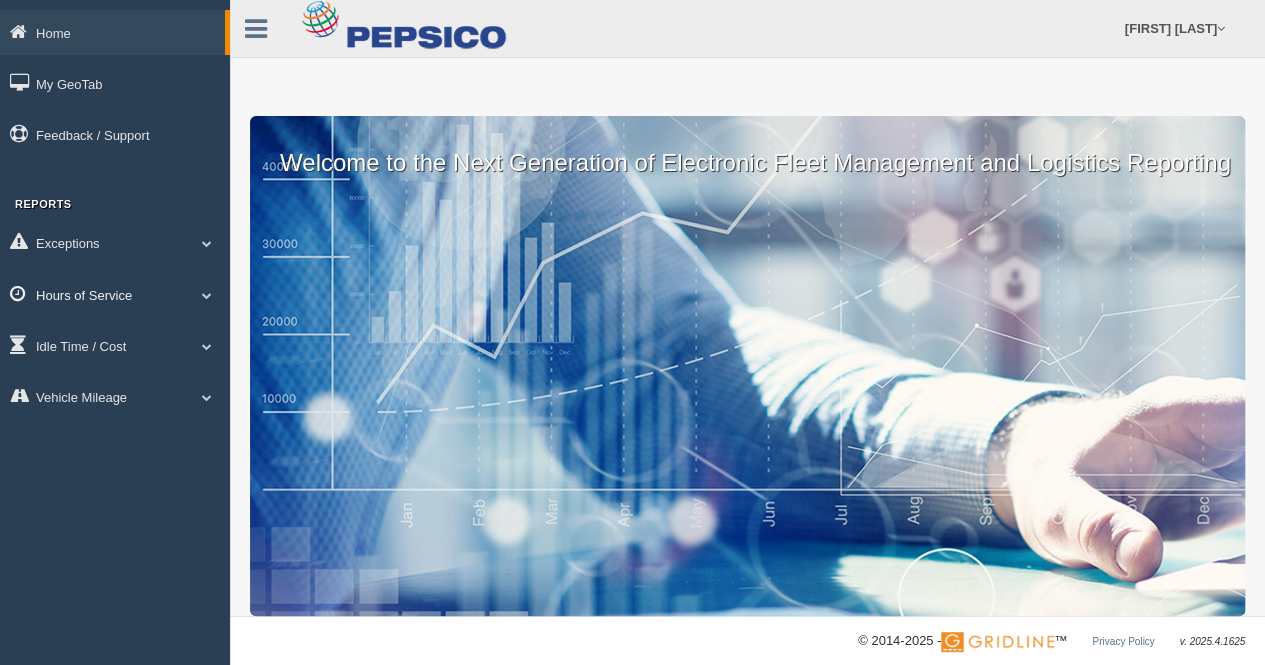 click on "Hours of Service" at bounding box center (115, 294) 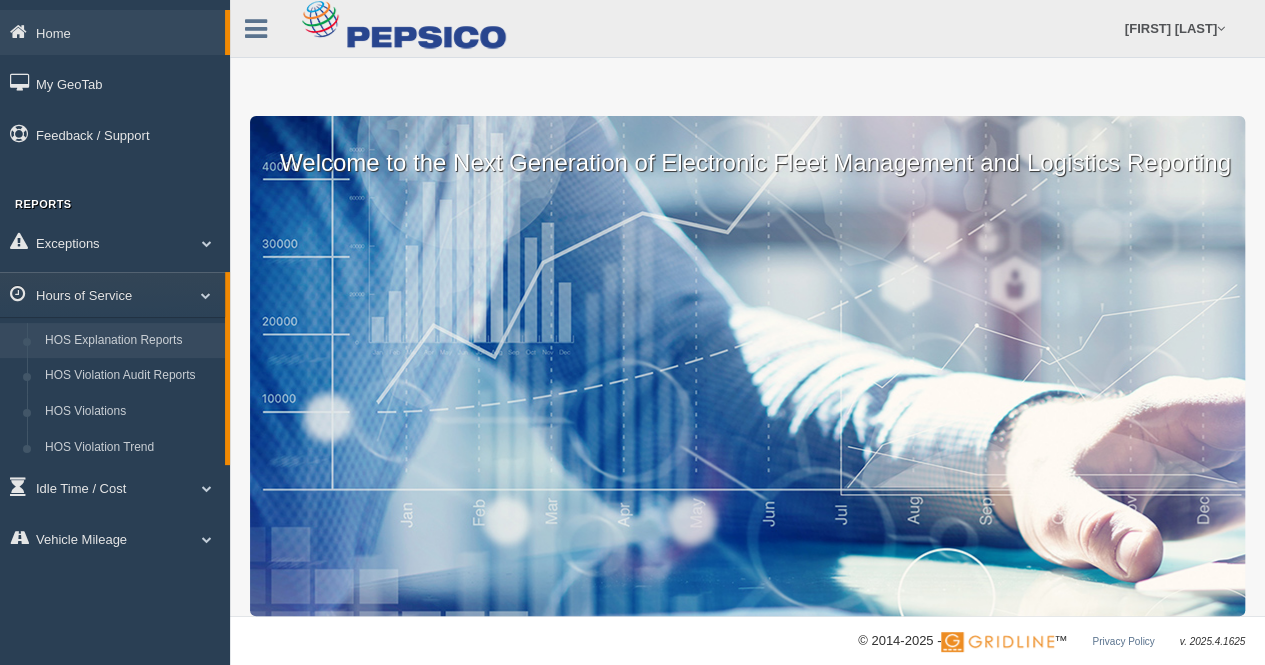 click on "HOS Explanation Reports" at bounding box center (130, 341) 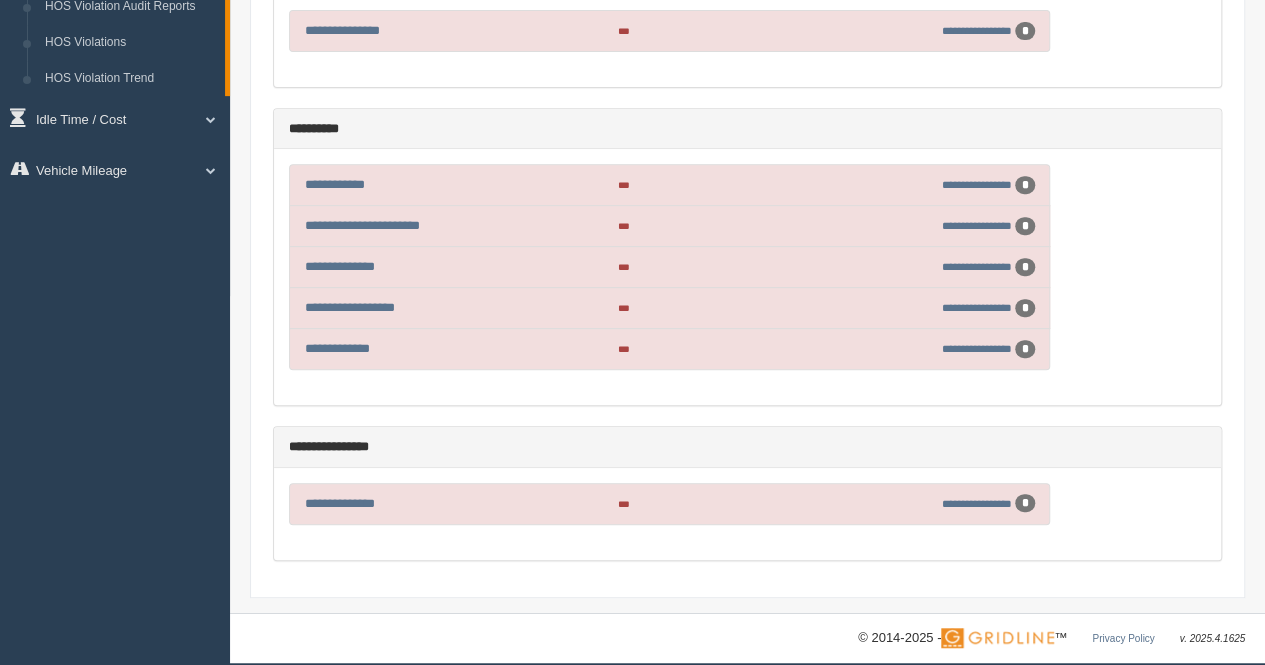 scroll, scrollTop: 370, scrollLeft: 0, axis: vertical 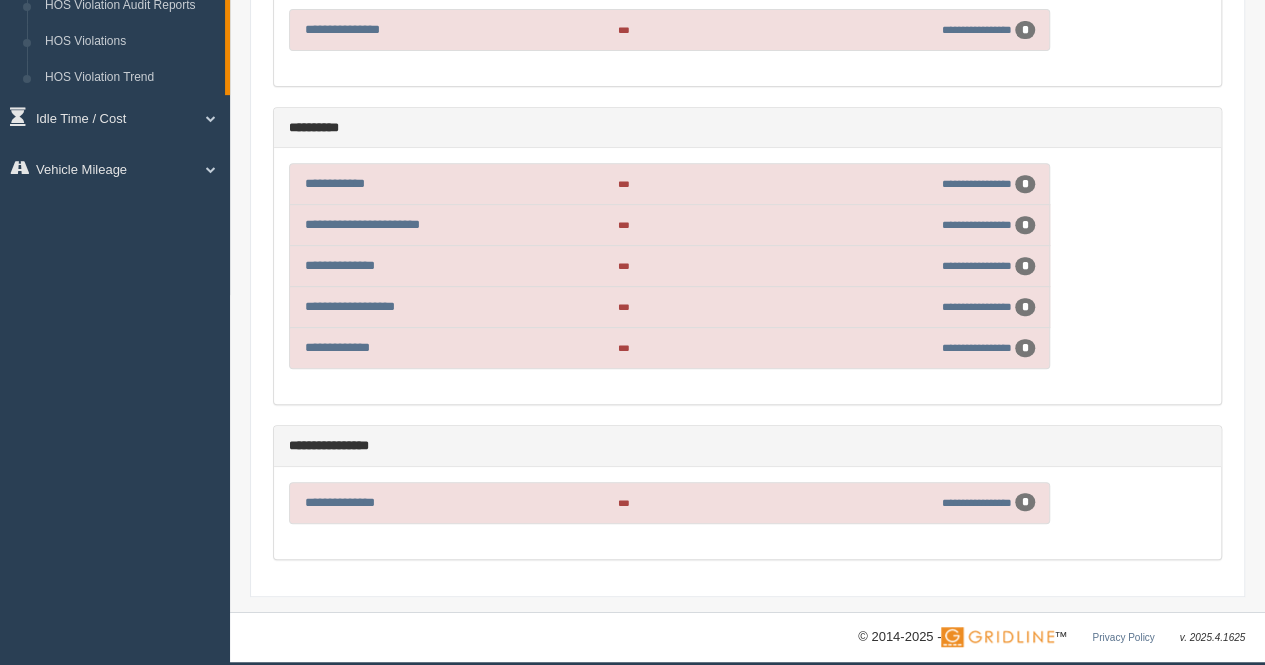 click on "*" at bounding box center (1025, 184) 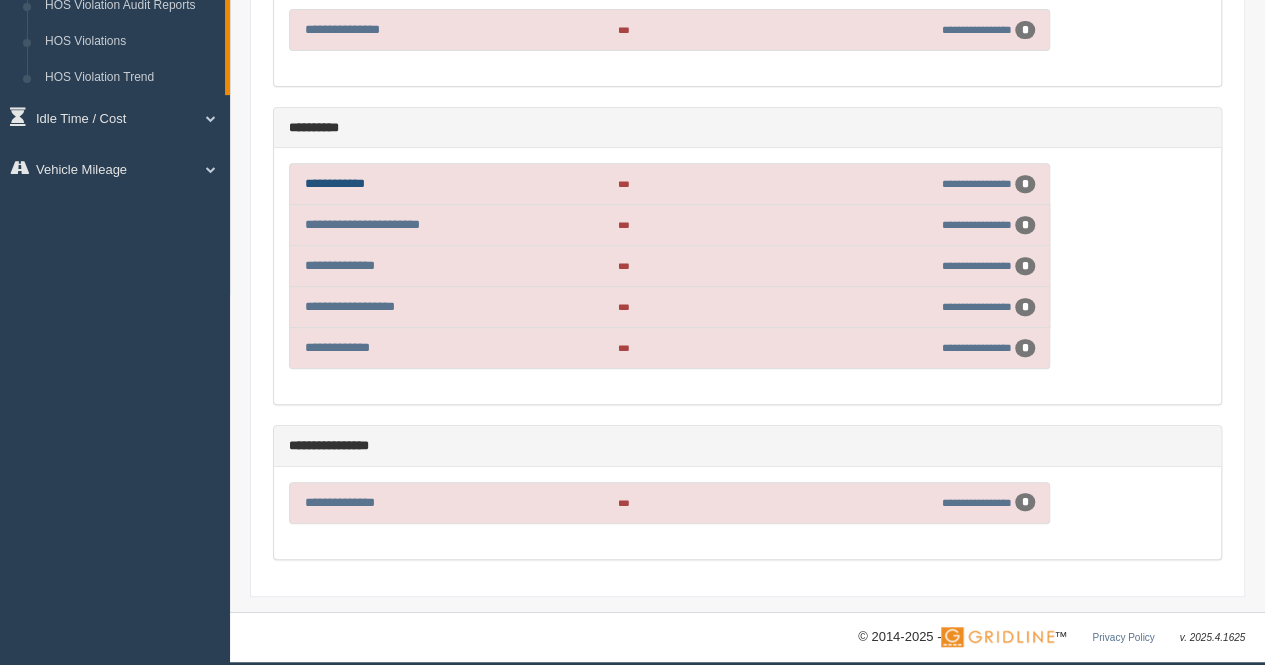 click on "**********" at bounding box center [335, 183] 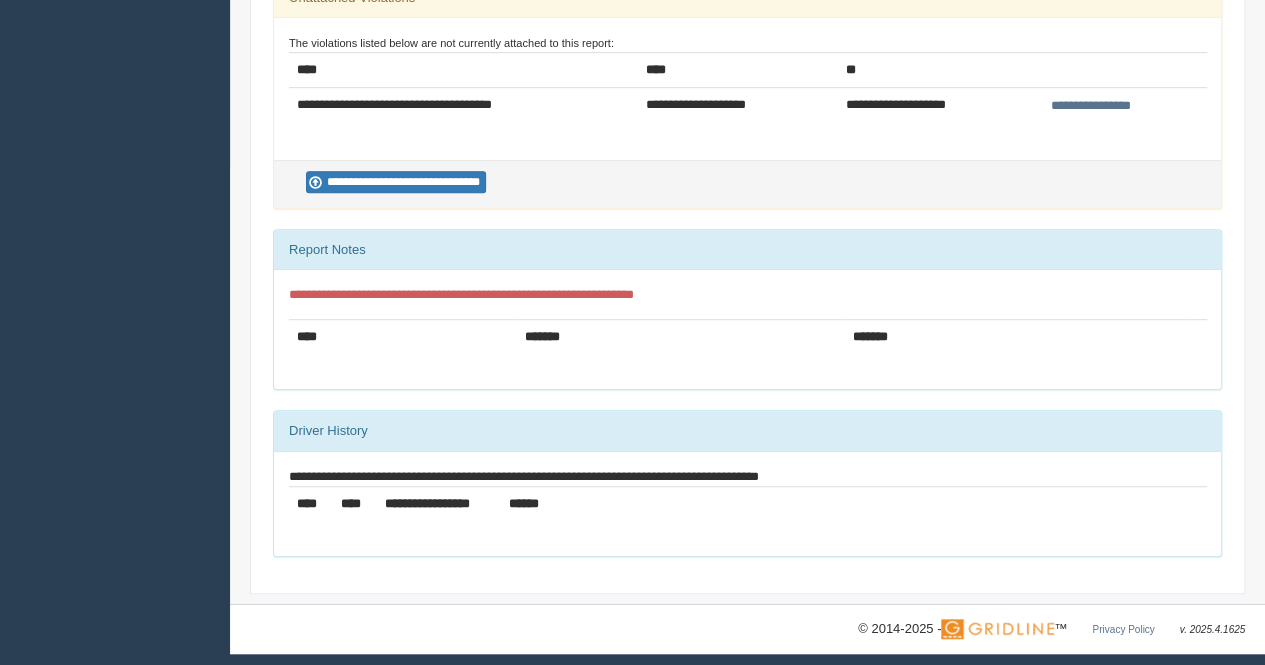 scroll, scrollTop: 0, scrollLeft: 0, axis: both 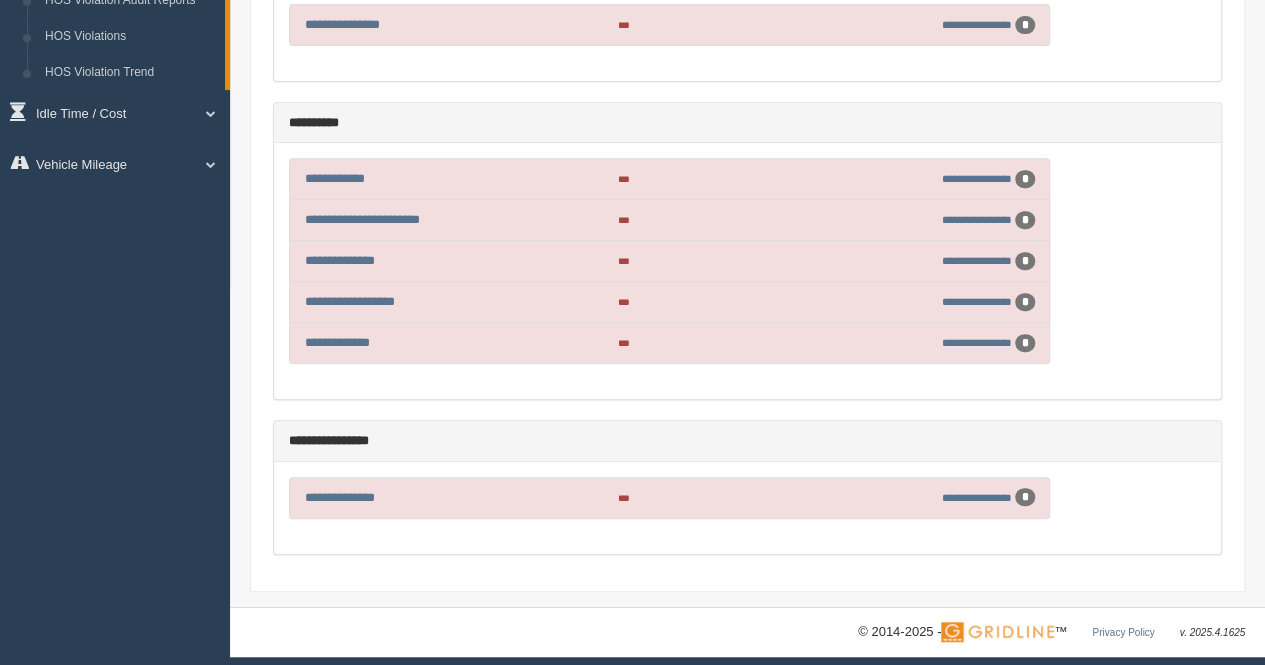 click on "***" at bounding box center (733, 260) 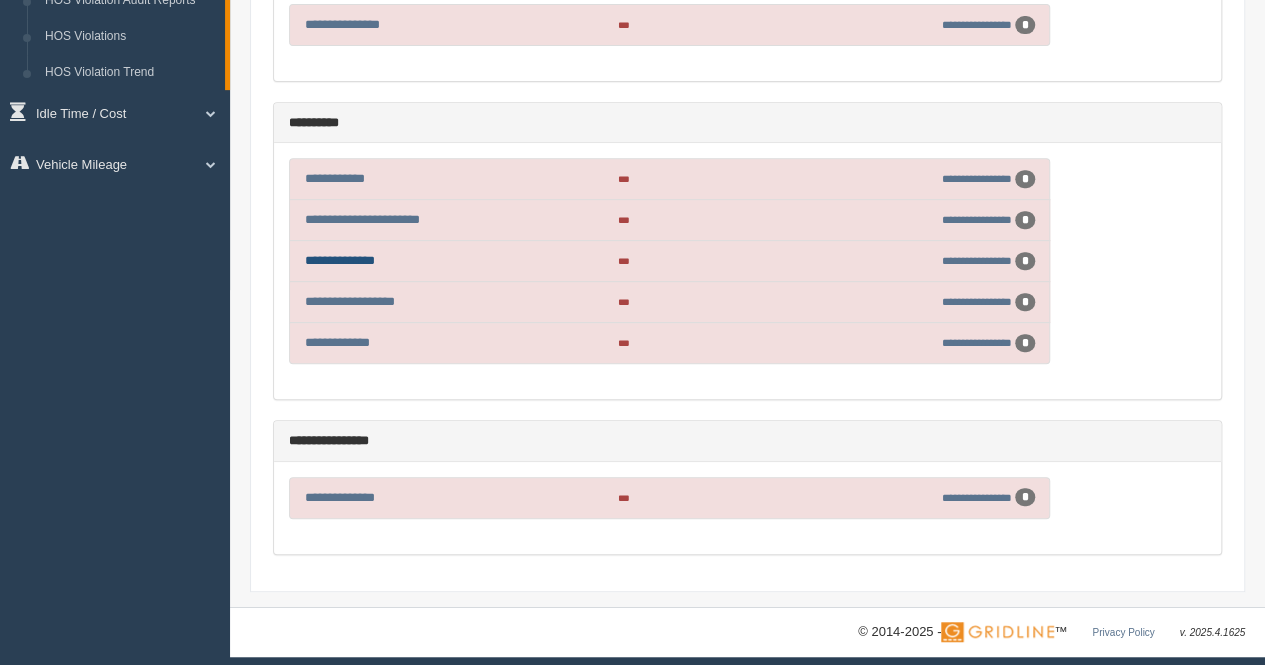 click on "**********" at bounding box center [340, 260] 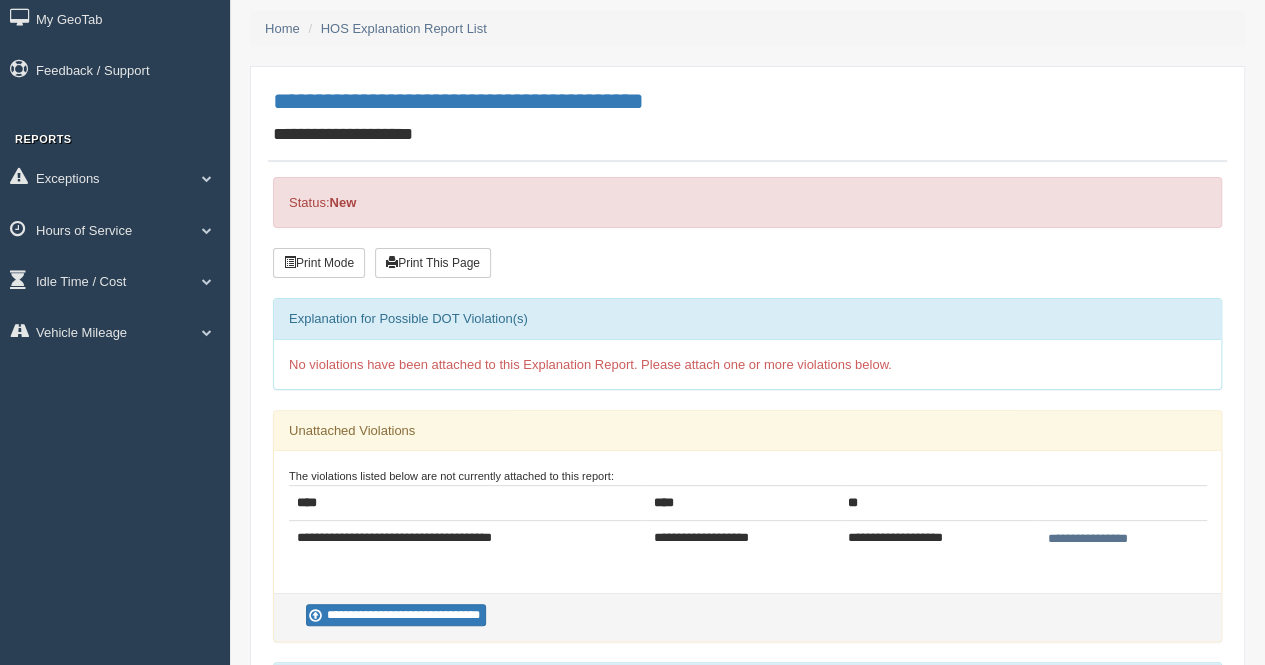 scroll, scrollTop: 64, scrollLeft: 0, axis: vertical 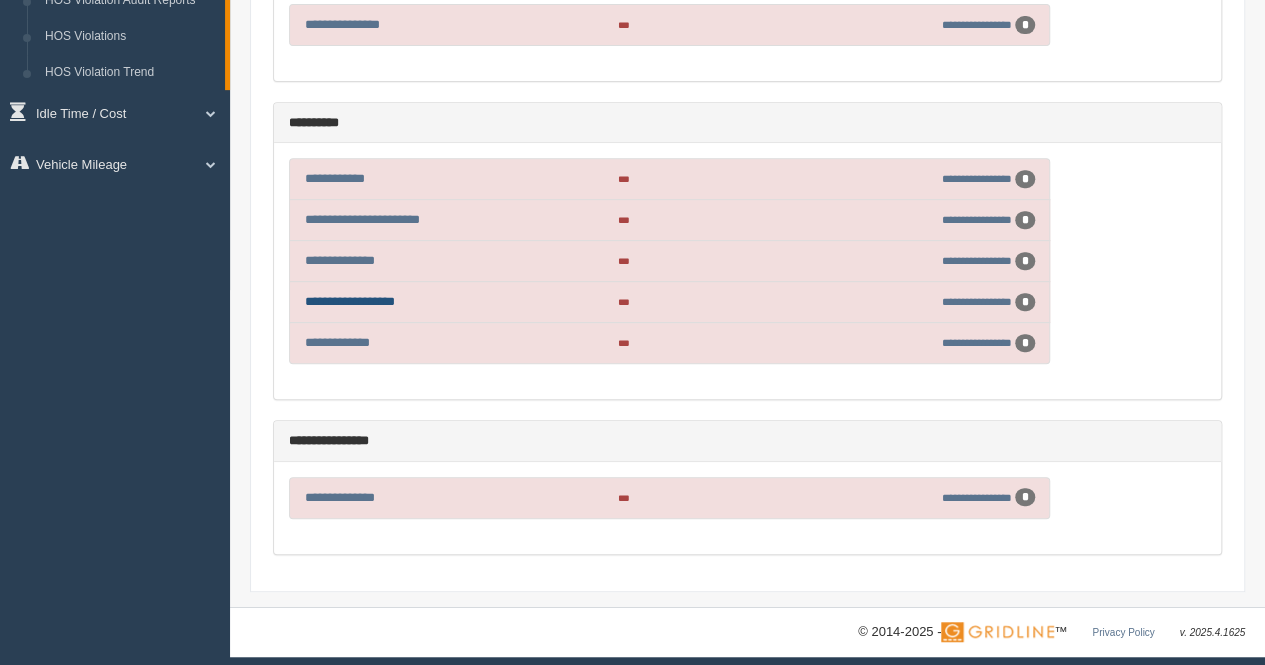 click on "**********" at bounding box center (350, 301) 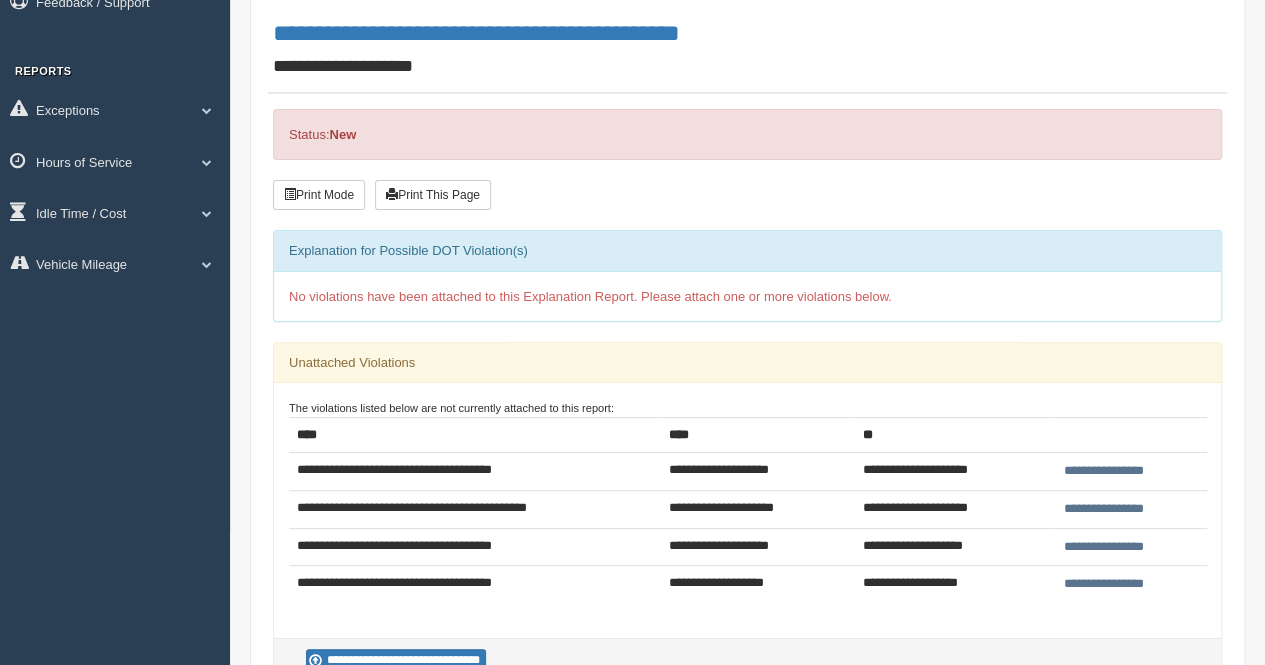 scroll, scrollTop: 163, scrollLeft: 0, axis: vertical 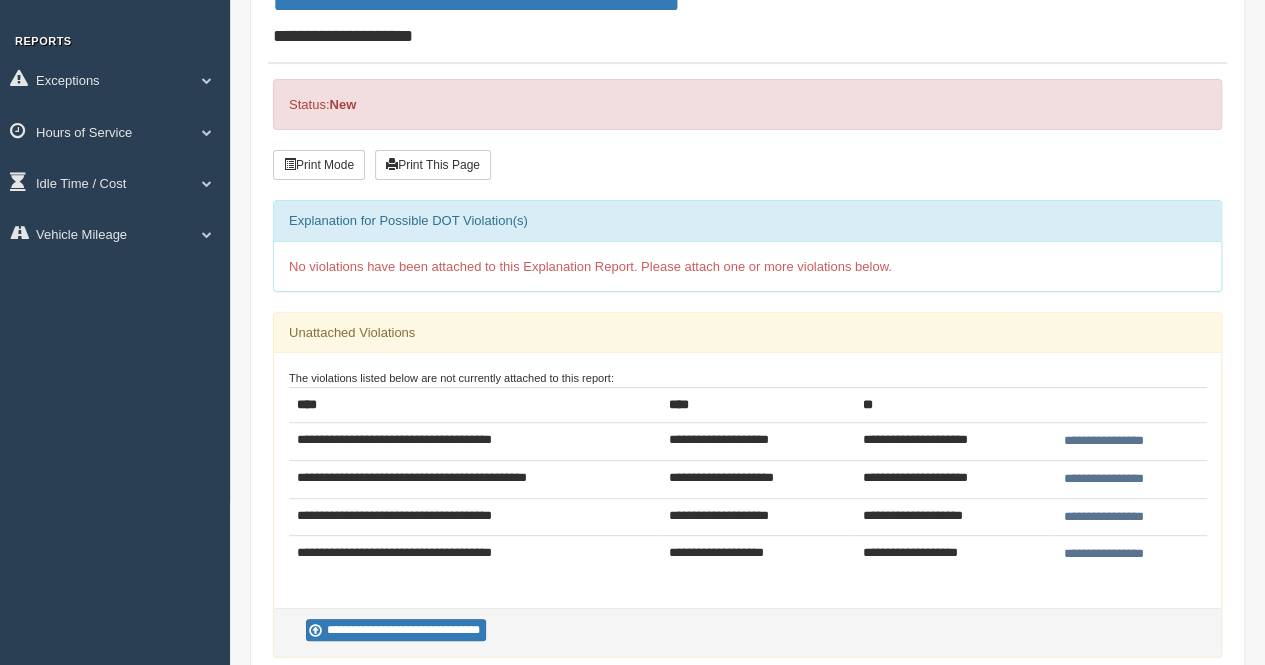 click on "**********" at bounding box center [474, 479] 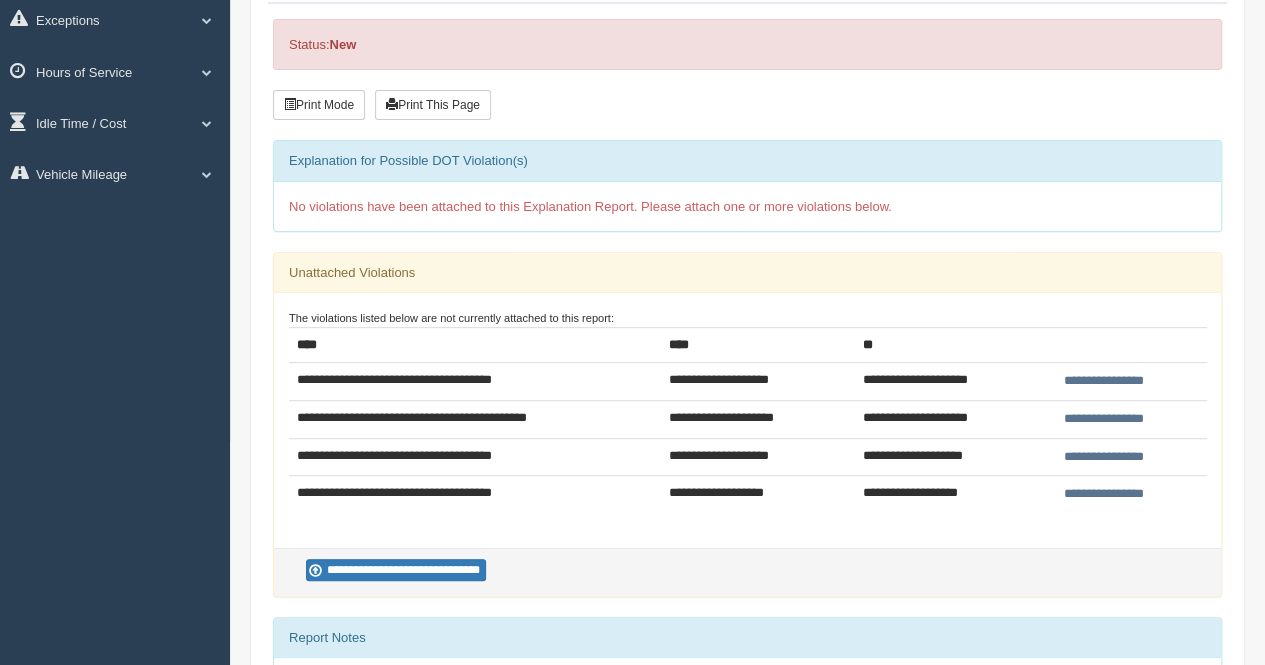 scroll, scrollTop: 189, scrollLeft: 0, axis: vertical 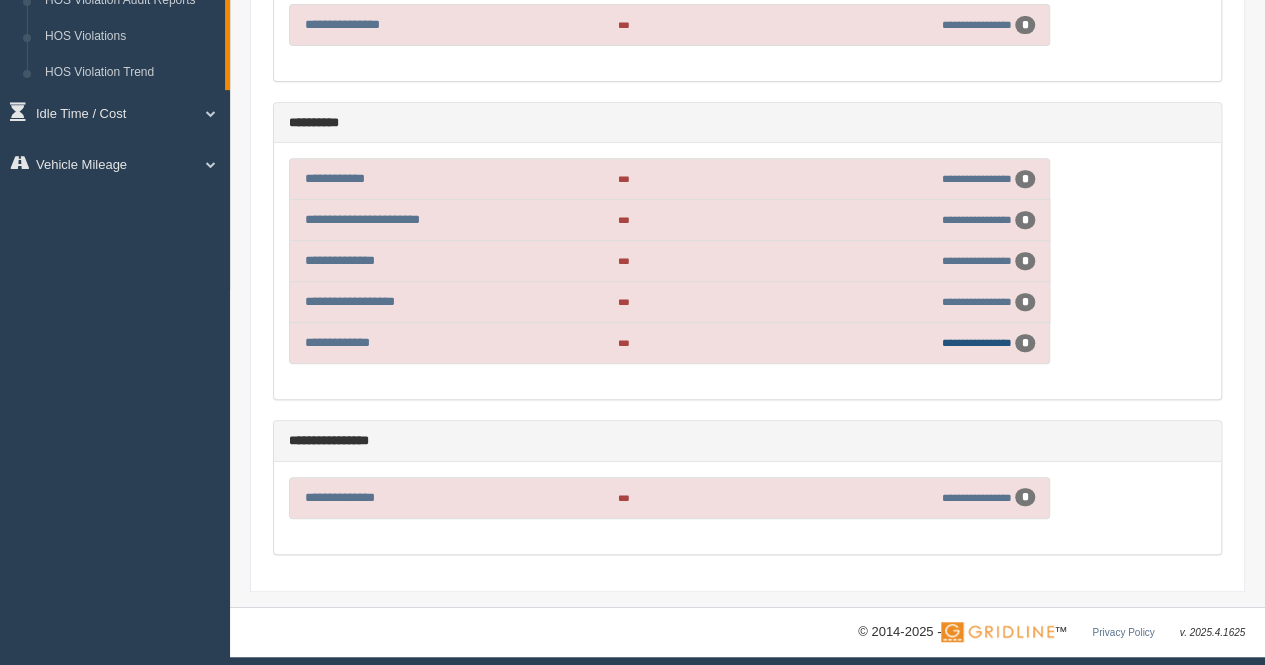 click on "**********" at bounding box center [977, 342] 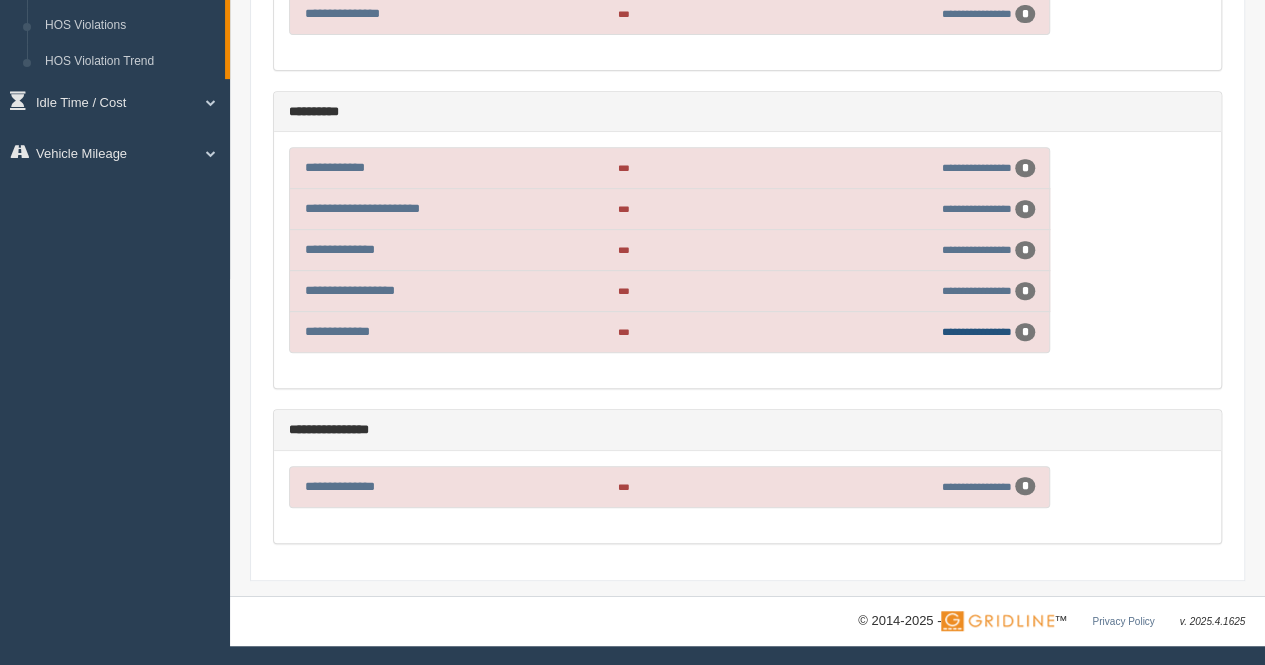 scroll, scrollTop: 518, scrollLeft: 0, axis: vertical 